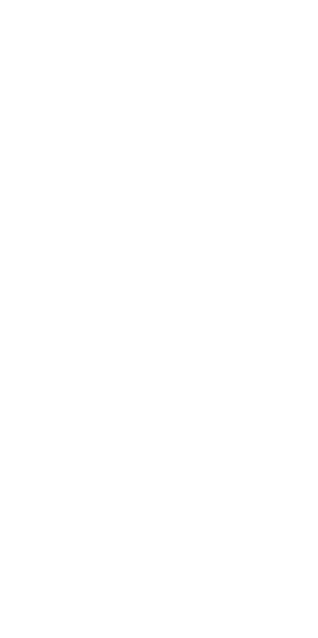 scroll, scrollTop: 0, scrollLeft: 0, axis: both 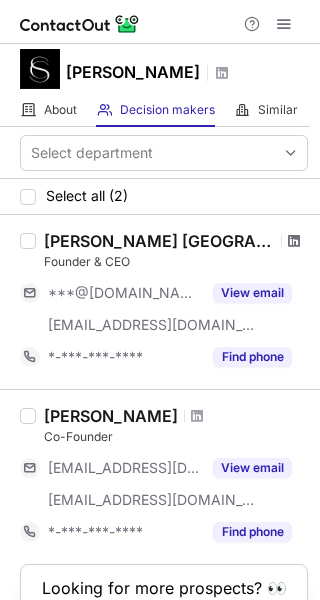 click at bounding box center (294, 241) 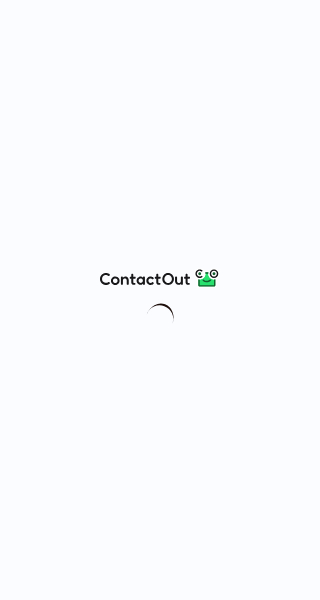 scroll, scrollTop: 0, scrollLeft: 0, axis: both 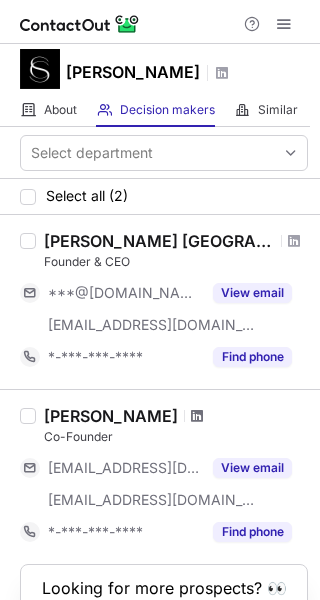 click at bounding box center [197, 416] 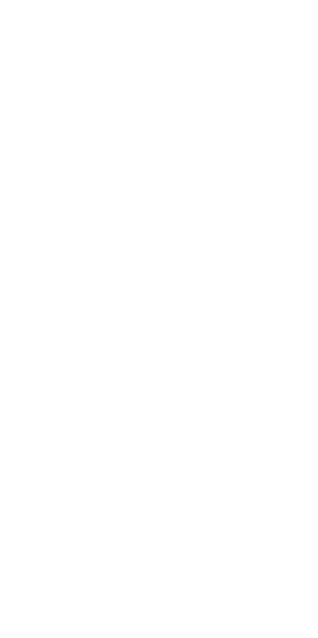 scroll, scrollTop: 0, scrollLeft: 0, axis: both 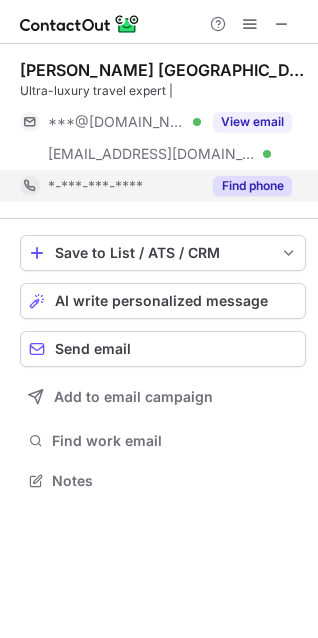 click on "Find phone" at bounding box center (246, 186) 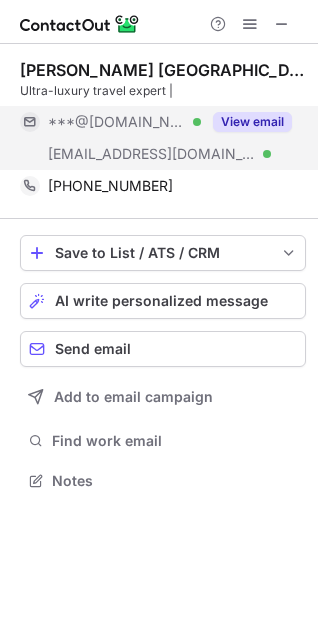click on "View email" at bounding box center (252, 122) 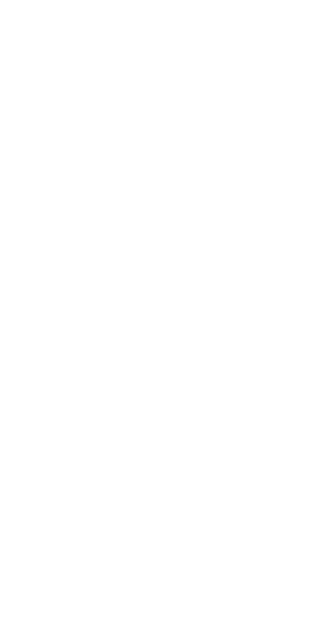 scroll, scrollTop: 0, scrollLeft: 0, axis: both 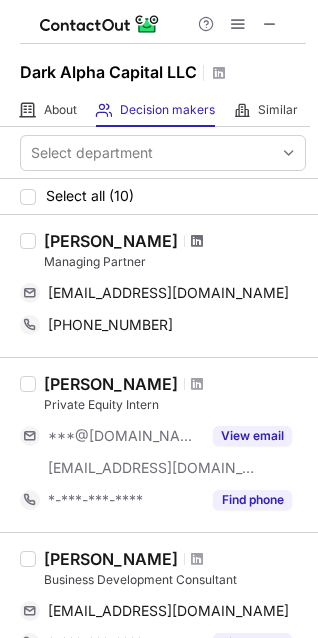 click at bounding box center [197, 241] 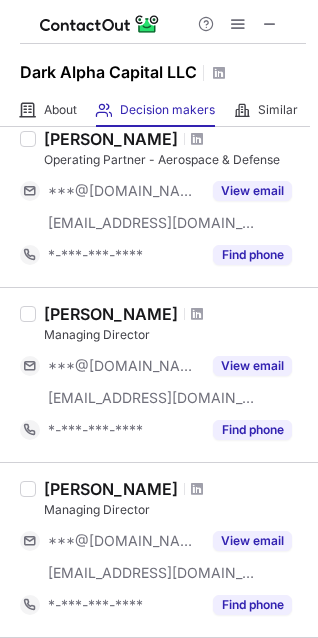 scroll, scrollTop: 567, scrollLeft: 0, axis: vertical 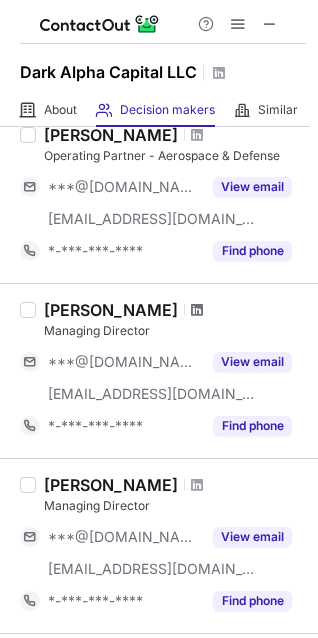 click at bounding box center (197, 310) 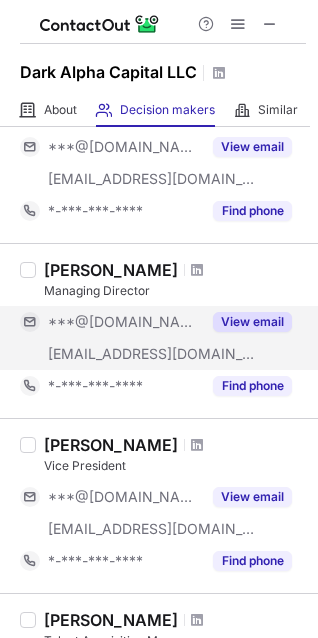 scroll, scrollTop: 799, scrollLeft: 0, axis: vertical 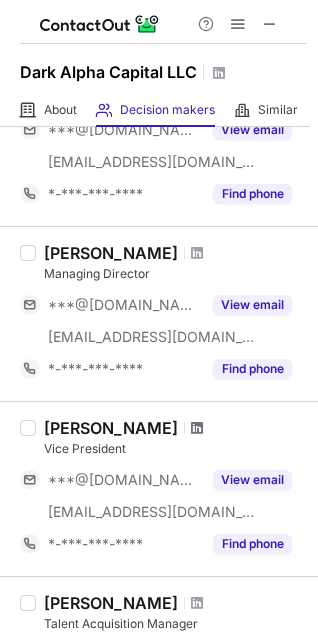 click at bounding box center (197, 428) 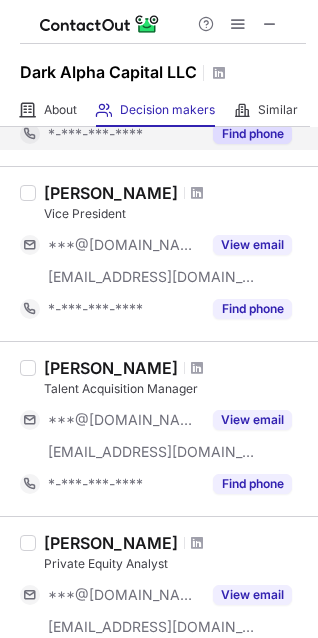 scroll, scrollTop: 1096, scrollLeft: 0, axis: vertical 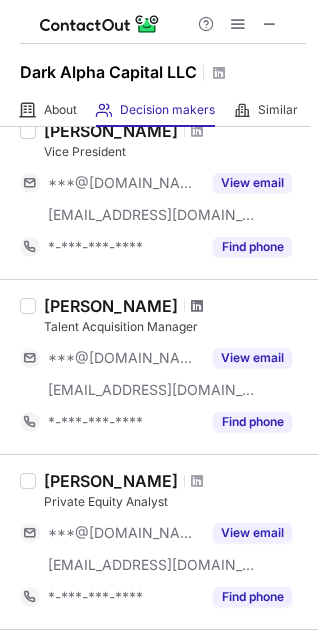 click at bounding box center [197, 306] 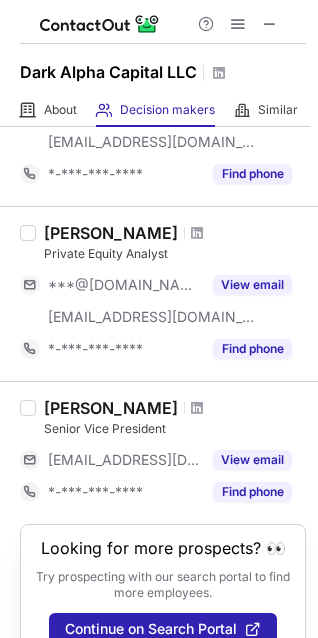 scroll, scrollTop: 1346, scrollLeft: 0, axis: vertical 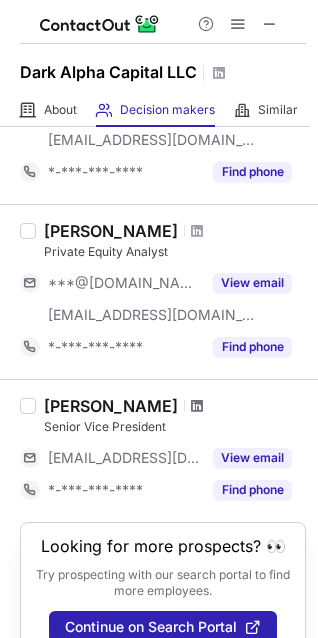 click at bounding box center (197, 406) 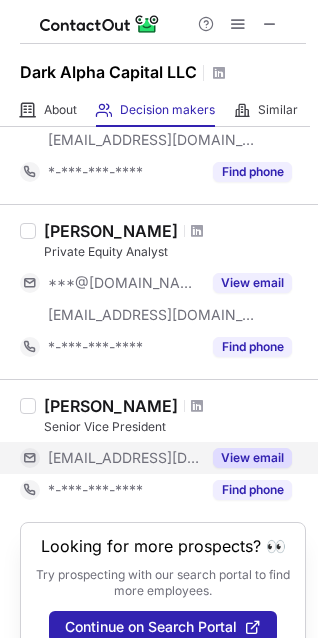 click on "View email" at bounding box center [246, 458] 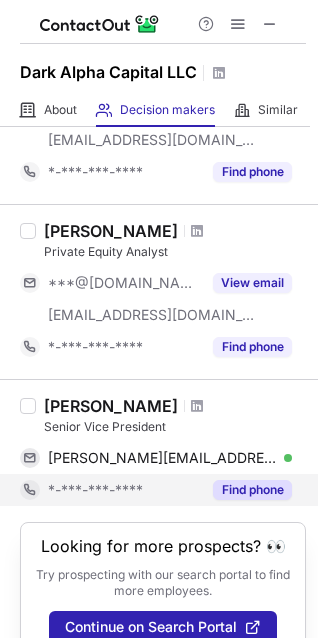 click on "Find phone" at bounding box center [252, 490] 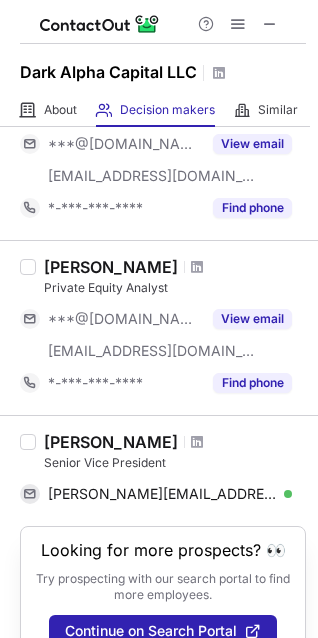 scroll, scrollTop: 1311, scrollLeft: 0, axis: vertical 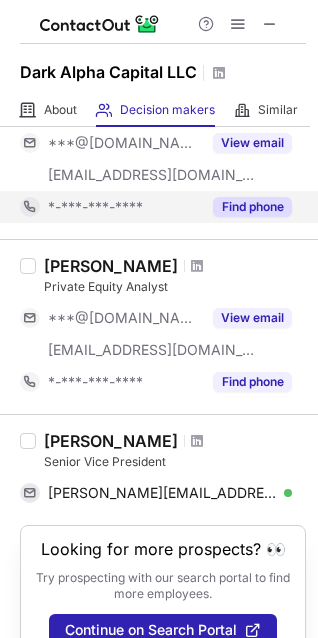 click on "Find phone" at bounding box center [246, 207] 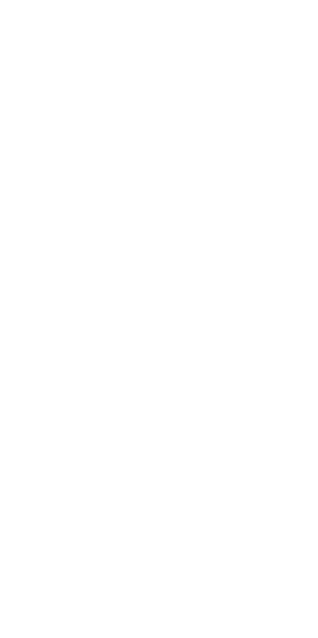 scroll, scrollTop: 0, scrollLeft: 0, axis: both 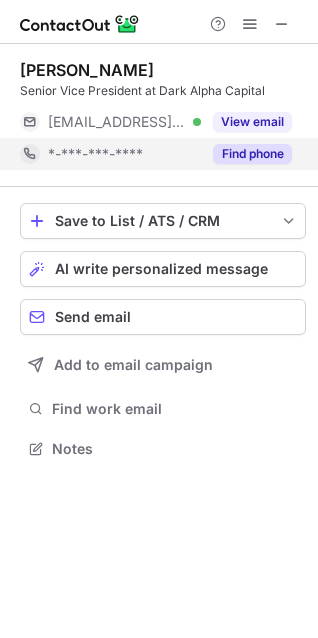 click on "Find phone" at bounding box center [252, 154] 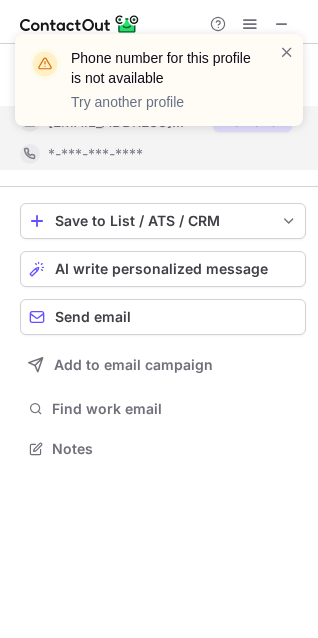 click on "Phone number for this profile is not available Try another profile" at bounding box center (159, 88) 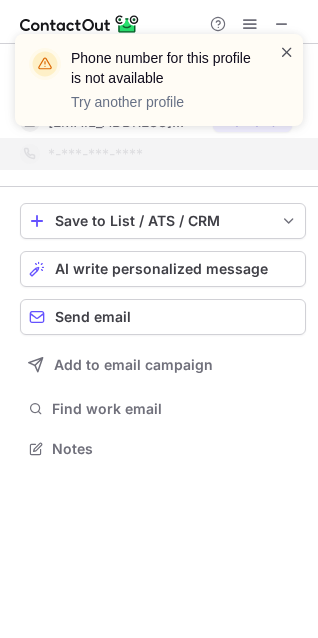 click at bounding box center [287, 52] 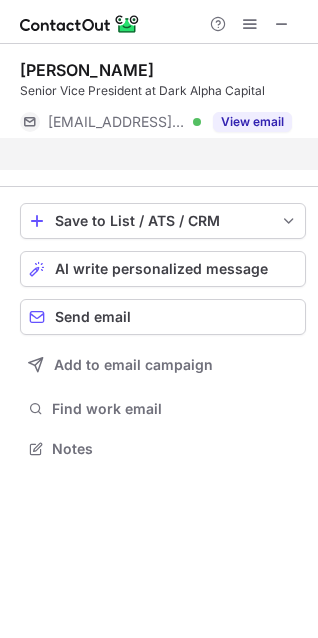 scroll, scrollTop: 403, scrollLeft: 318, axis: both 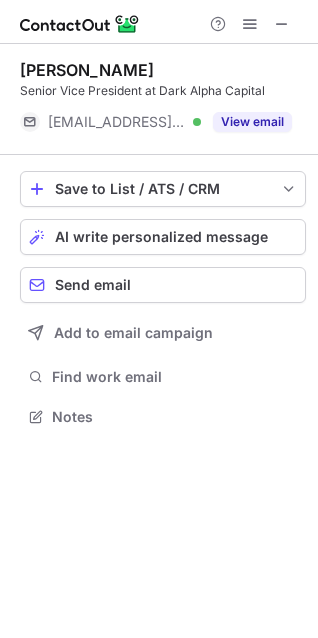 click on "Phone number for this profile is not available Try another profile Monika Radziwanowski Senior Vice President at Dark Alpha Capital ***@darkalphacapital.com Verified View email Save to List / ATS / CRM List Select Lever Connect Greenhouse Connect Salesforce Connect Hubspot Connect Bullhorn Connect Zapier (100+ Applications) Connect Request a new integration AI write personalized message Send email Add to email campaign Find work email Notes" at bounding box center (159, 319) 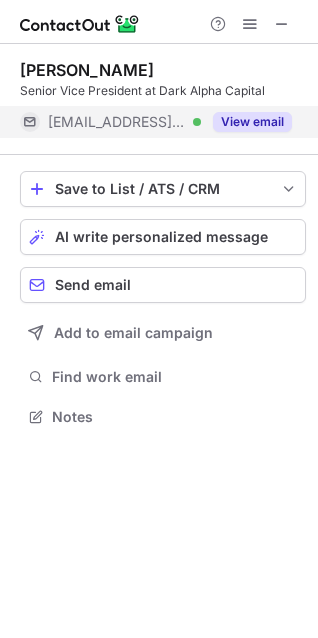 click on "View email" at bounding box center [252, 122] 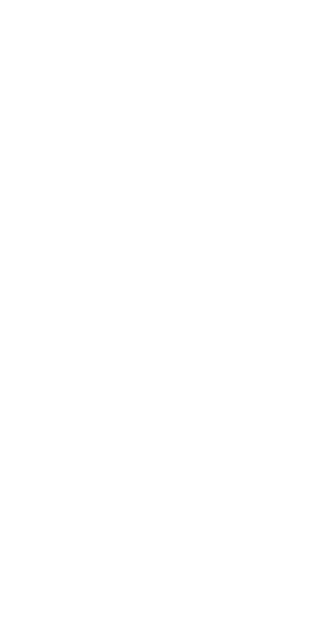 scroll, scrollTop: 0, scrollLeft: 0, axis: both 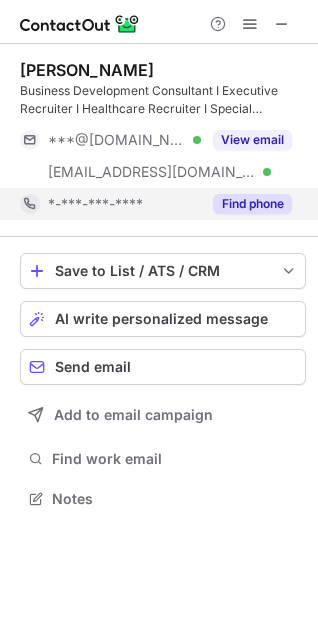 click on "Find phone" at bounding box center (246, 204) 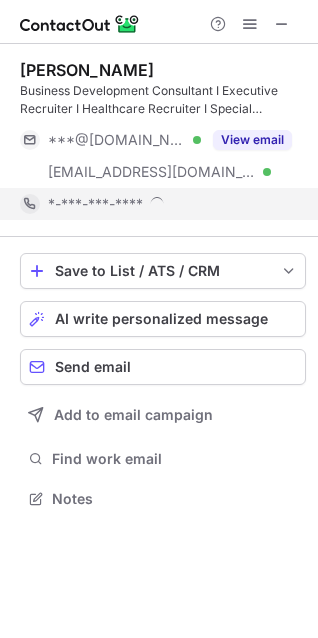 click on "*-***-***-****" at bounding box center (170, 204) 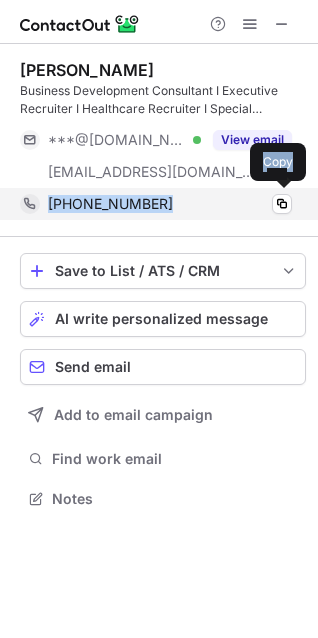 click on "+639224946251" at bounding box center [170, 204] 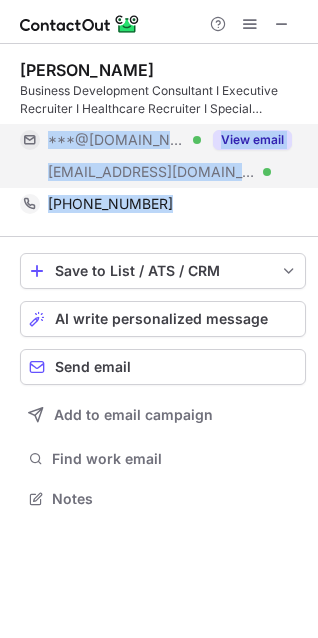 click on "View email" at bounding box center [252, 140] 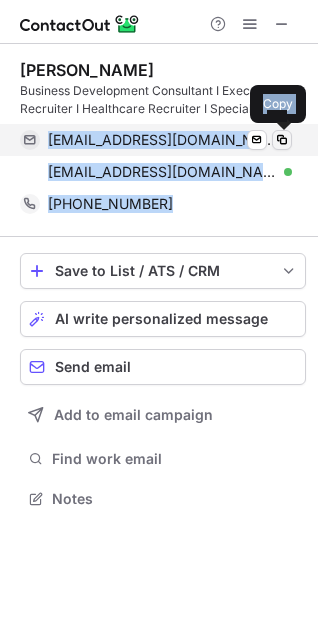 click at bounding box center [282, 140] 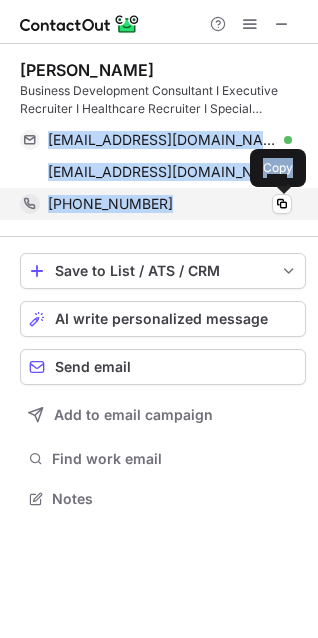 click on "+639224946251 Copy" at bounding box center [156, 204] 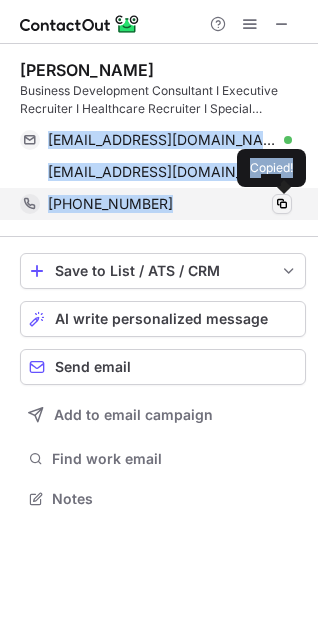 click at bounding box center [282, 204] 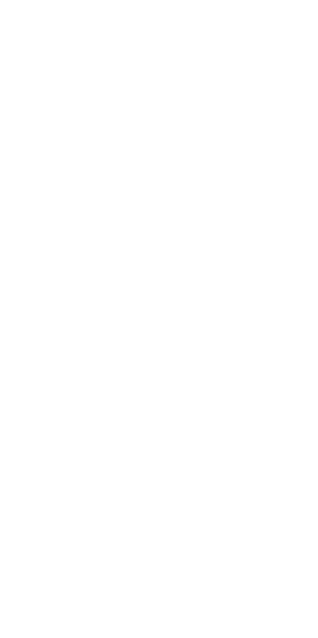 scroll, scrollTop: 0, scrollLeft: 0, axis: both 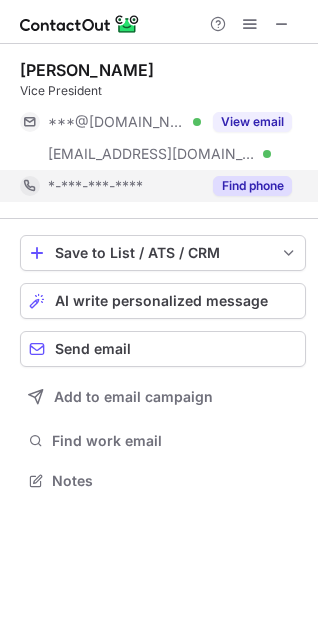 click on "Find phone" at bounding box center [252, 186] 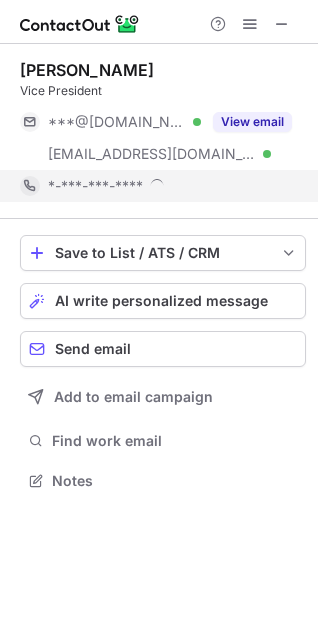 click on "*-***-***-****" at bounding box center [170, 186] 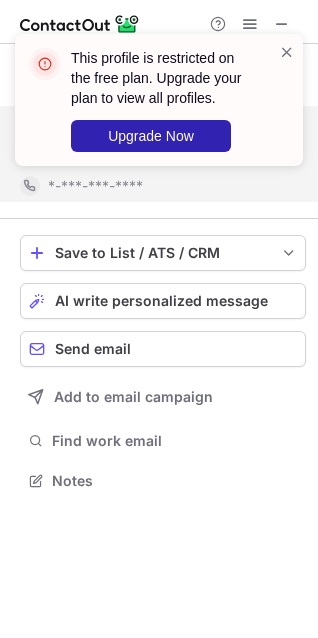 click on "This profile is restricted on the free plan. Upgrade your plan to view all profiles. Upgrade Now" at bounding box center (163, 100) 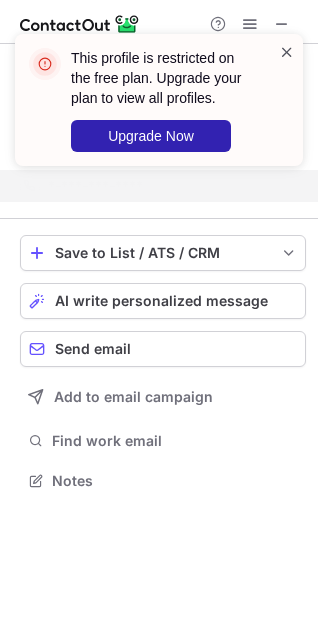 click at bounding box center (287, 52) 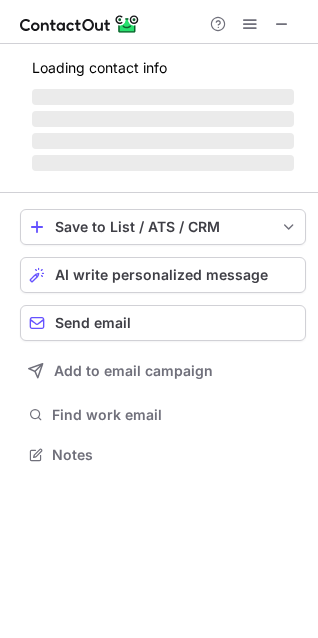 scroll, scrollTop: 441, scrollLeft: 318, axis: both 